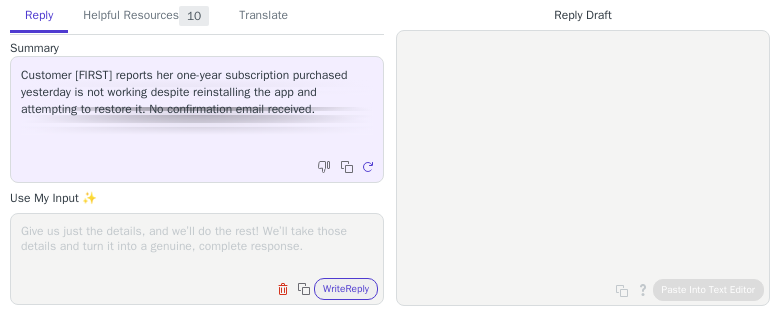 scroll, scrollTop: 0, scrollLeft: 0, axis: both 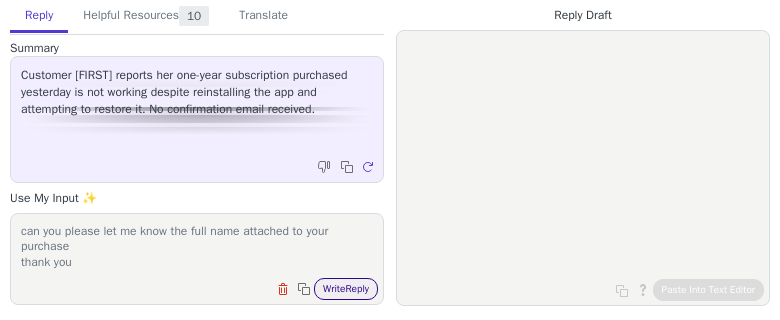 type on "can you please let me know the full name attached to your purchase
thank you" 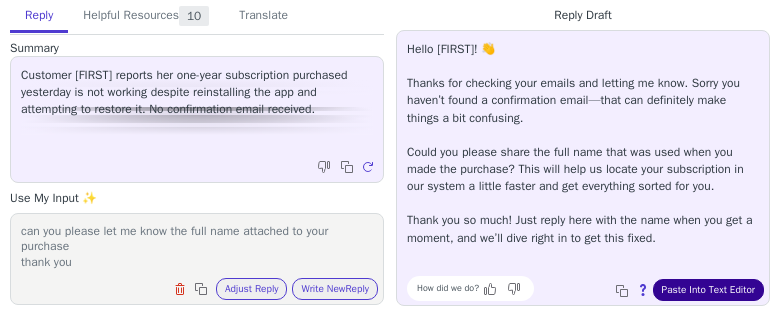 click on "Paste Into Text Editor" at bounding box center (708, 290) 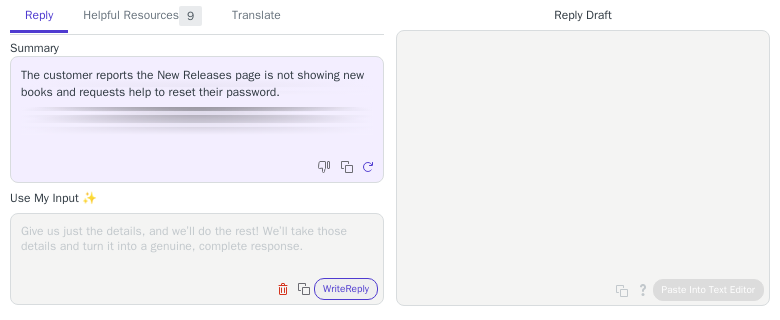 scroll, scrollTop: 0, scrollLeft: 0, axis: both 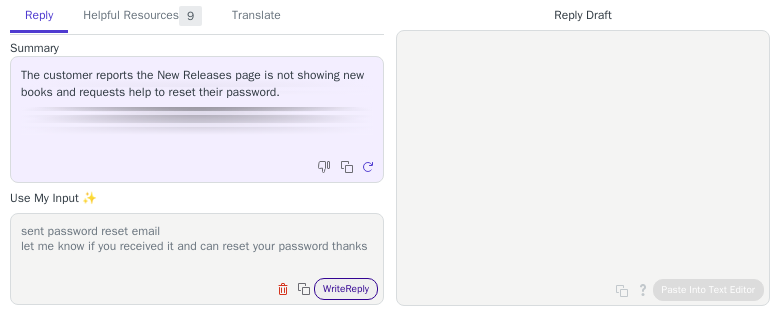 type on "sent password reset email
let me know if you received it and can reset your password thanks" 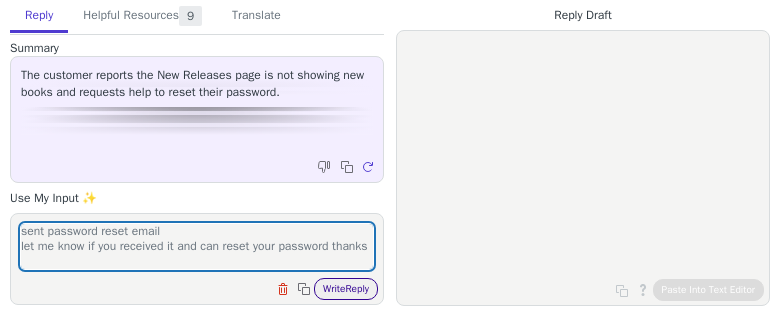 drag, startPoint x: 362, startPoint y: 280, endPoint x: 363, endPoint y: 290, distance: 10.049875 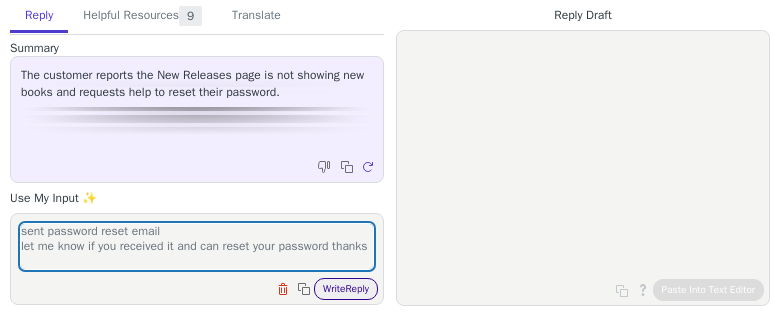 click on "Write  Reply" at bounding box center (346, 289) 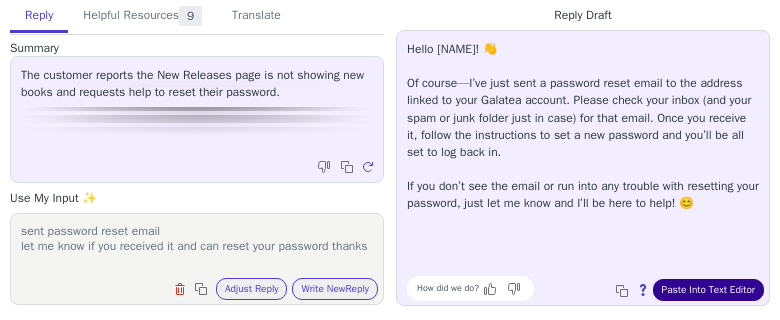 click on "Paste Into Text Editor" at bounding box center [708, 290] 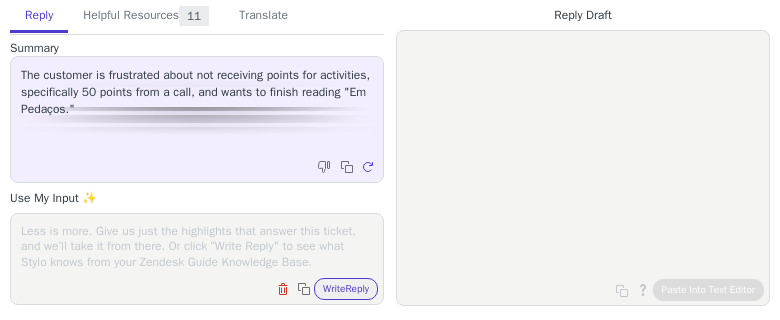scroll, scrollTop: 0, scrollLeft: 0, axis: both 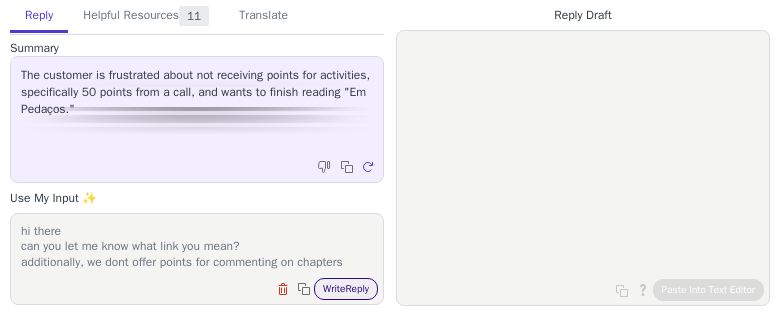 type on "hi there
can you let me know what link you mean?
additionally, we dont offer points for commenting on chapters" 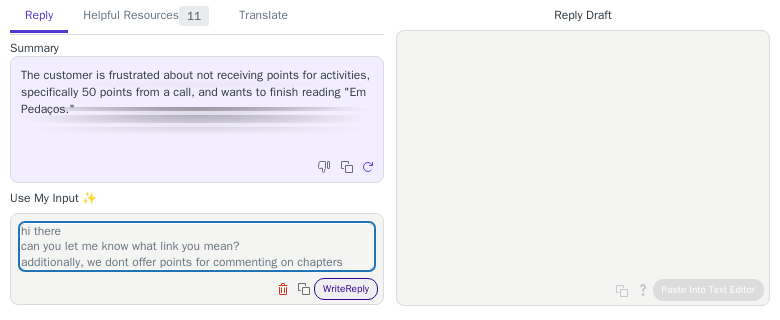 click on "Write  Reply" at bounding box center [346, 289] 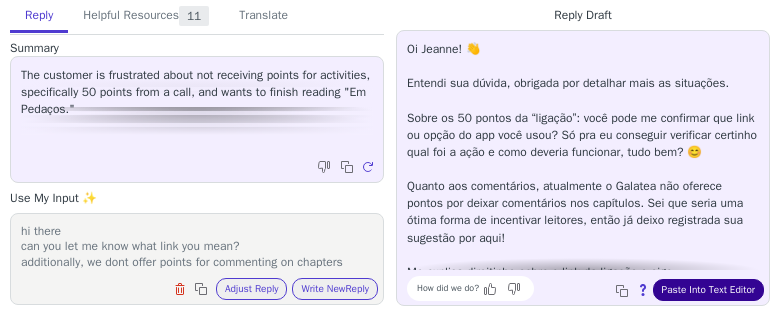 click on "Paste Into Text Editor" at bounding box center (708, 290) 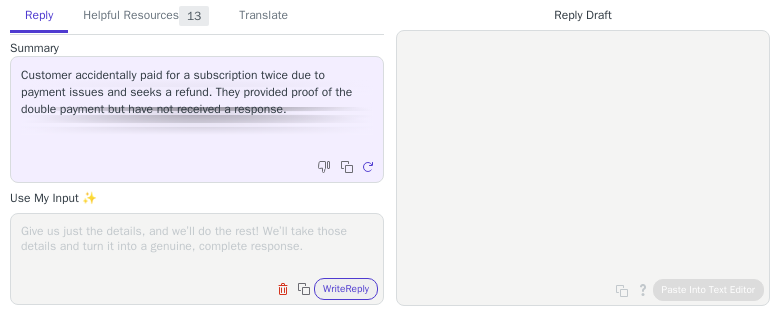 scroll, scrollTop: 0, scrollLeft: 0, axis: both 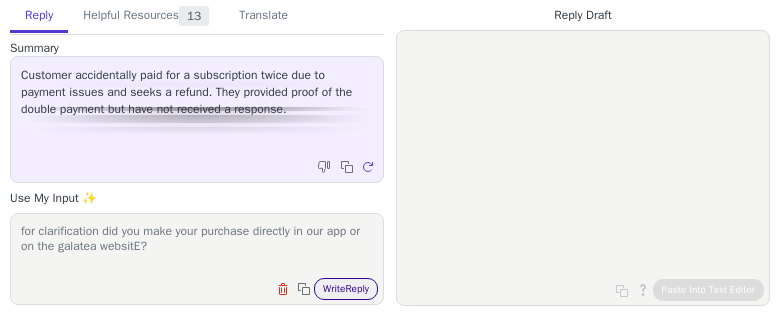 type on "for clarification did you make your purchase directly in our app or on the galatea websitE?" 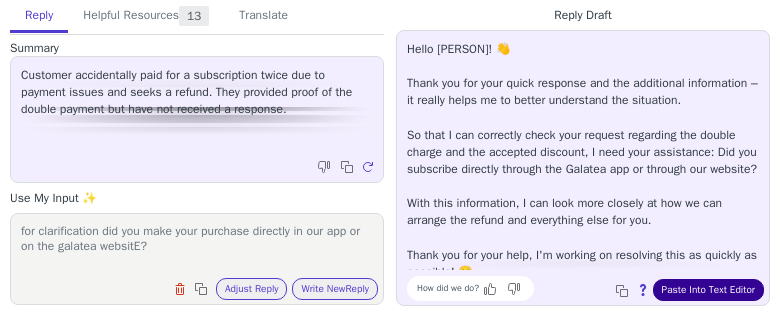 click on "Paste Into Text Editor" at bounding box center [708, 290] 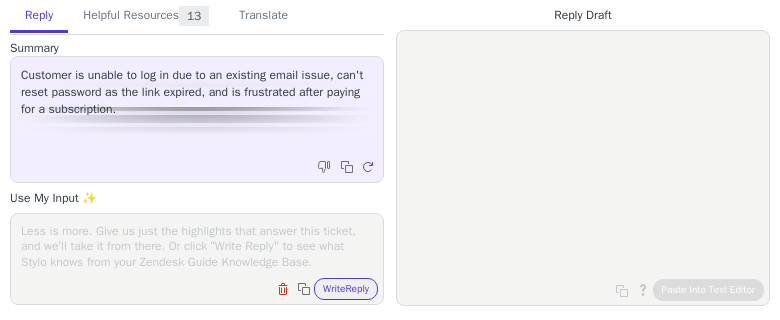 scroll, scrollTop: 0, scrollLeft: 0, axis: both 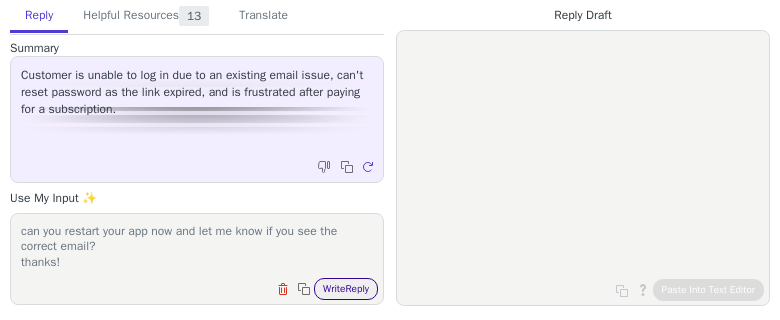 type on "can you restart your app now and let me know if you see the correct email?
thanks!" 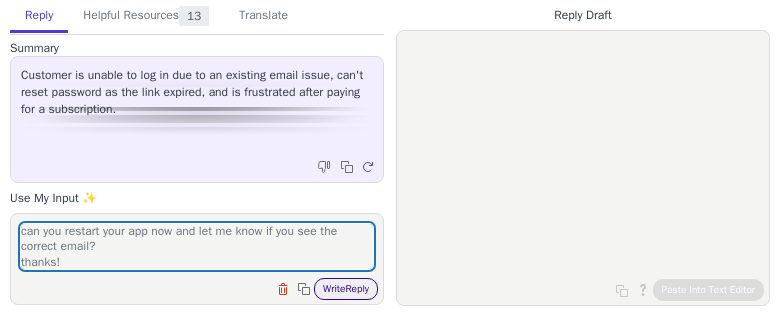 click on "Write  Reply" at bounding box center [346, 289] 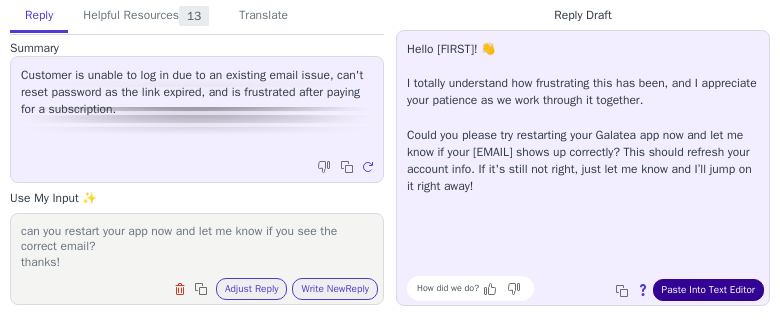 click on "Paste Into Text Editor" at bounding box center [708, 290] 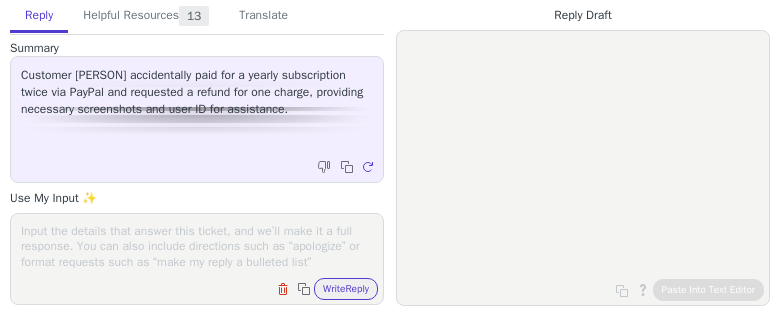 scroll, scrollTop: 0, scrollLeft: 0, axis: both 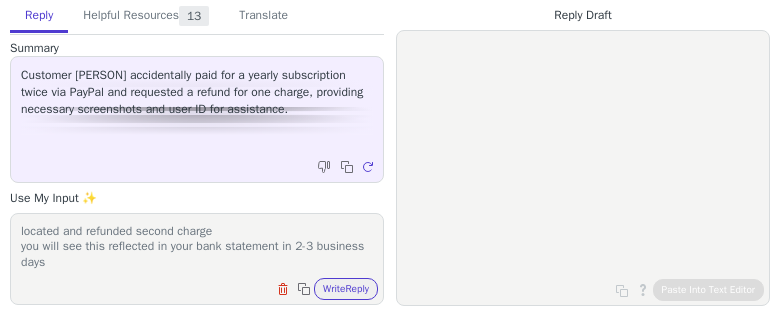 type on "located and refunded second charge
you will see this reflected in your bank statement in 2-3 business days" 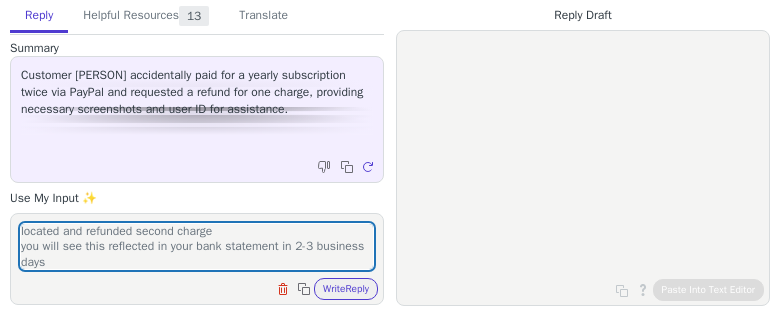 click on "Clear field Copy to clipboard Write  Reply" at bounding box center [207, 287] 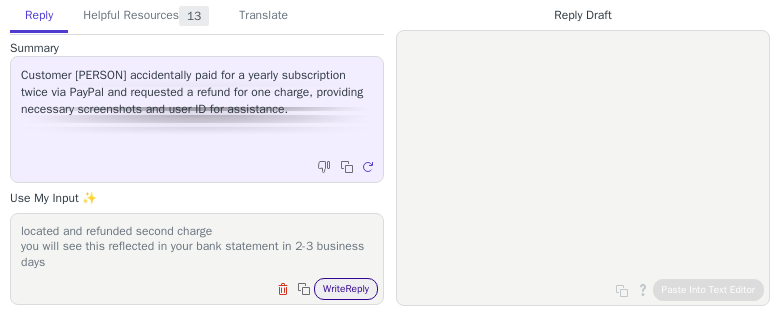 click on "Write  Reply" at bounding box center (346, 289) 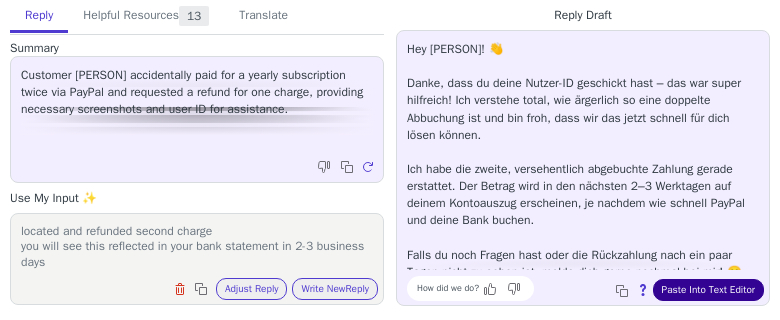 click on "Paste Into Text Editor" at bounding box center [708, 290] 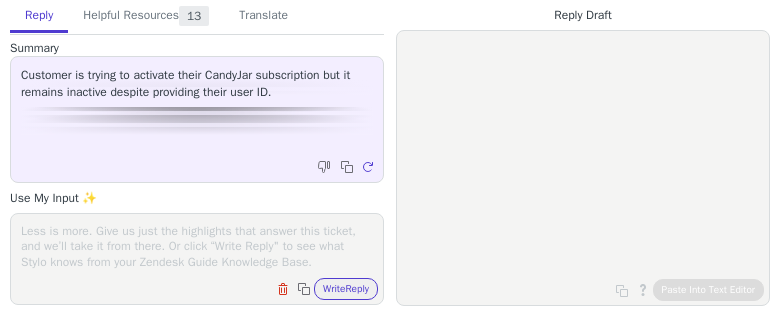 scroll, scrollTop: 0, scrollLeft: 0, axis: both 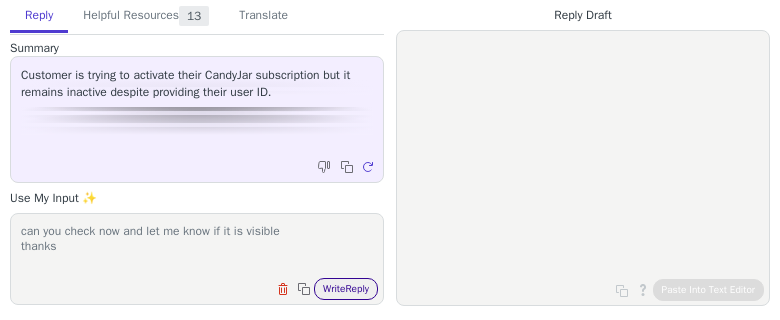type on "can you check now and let me know if it is visible
thanks" 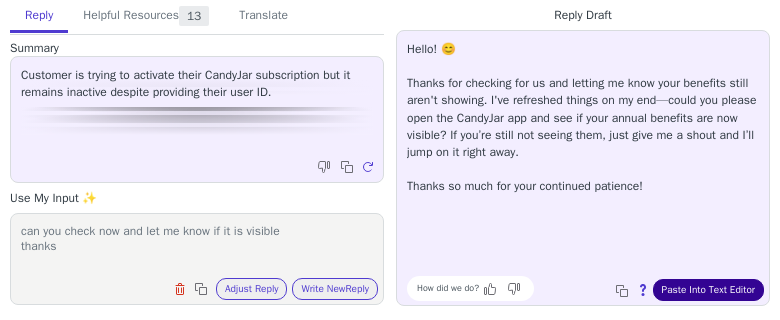 click on "Paste Into Text Editor" at bounding box center (708, 290) 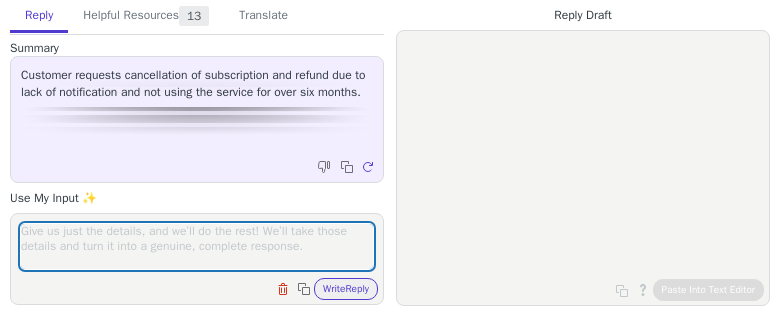 scroll, scrollTop: 0, scrollLeft: 0, axis: both 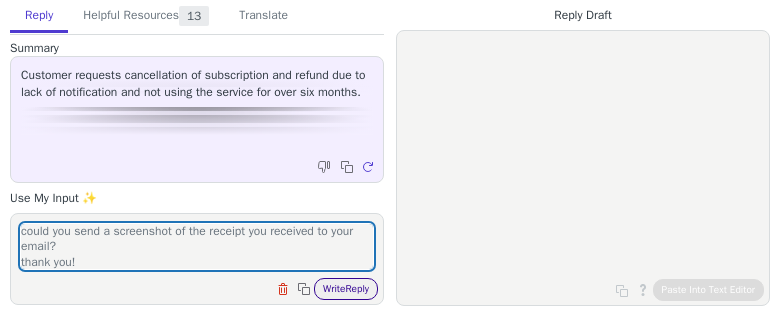 type on "could you send a screenshot of the receipt you received to your email?
thank you!" 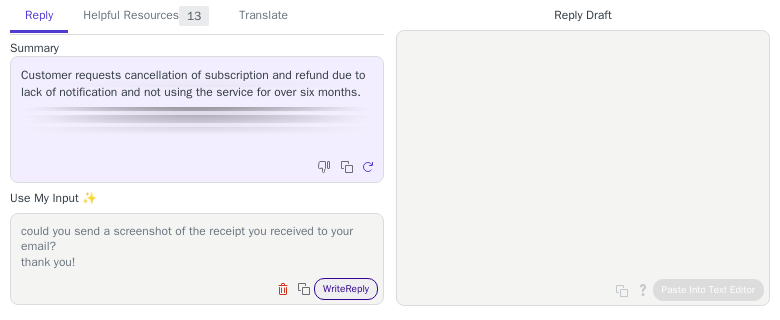 click on "Write  Reply" at bounding box center (346, 289) 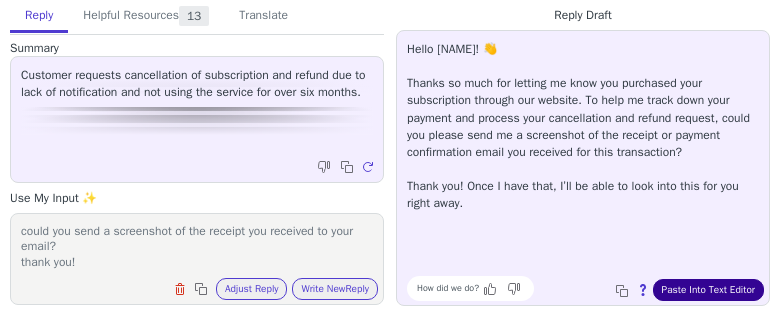 click on "Paste Into Text Editor" at bounding box center (708, 290) 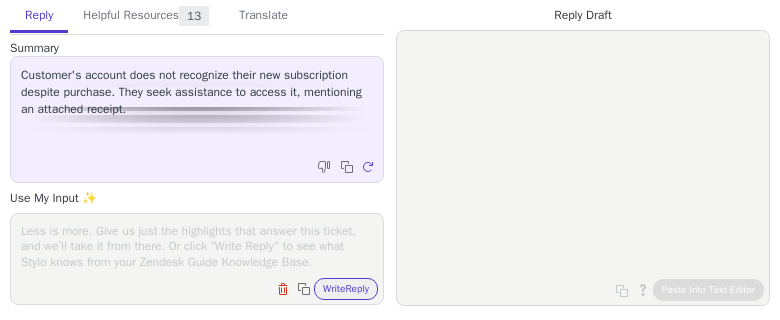 scroll, scrollTop: 0, scrollLeft: 0, axis: both 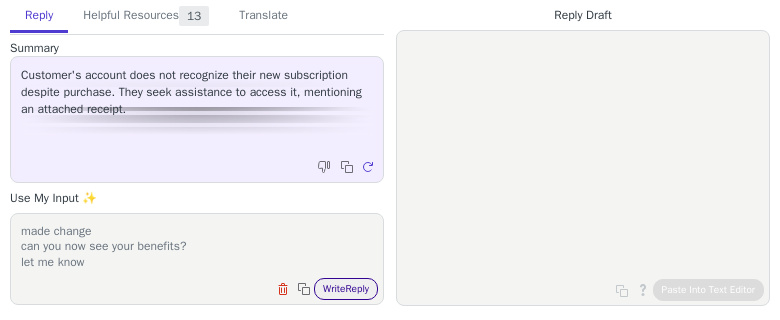 type on "made change
can you now see your benefits?
let me know" 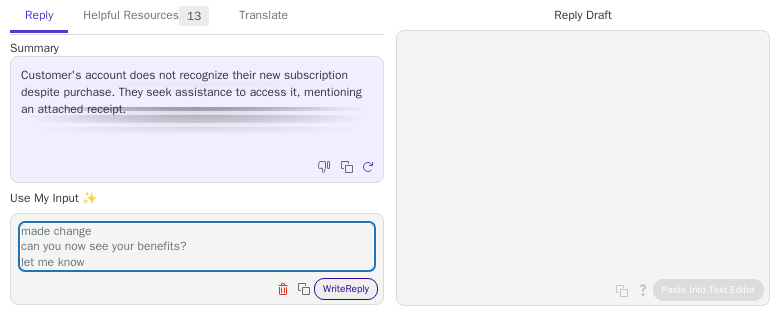 click on "Write  Reply" at bounding box center [346, 289] 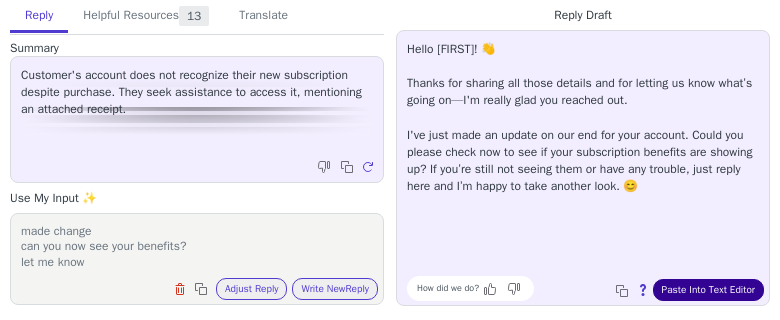 click on "Hello [NAME]! 👋 Thanks for sharing all those details and for letting us know what’s going on—I'm really glad you reached out. I've just made an update on our end for your account. Could you please check now to see if your subscription benefits are showing up? If you’re still not seeing them or have any trouble, just reply here and I’m happy to take another look. 😊 How did we do?   Copy to clipboard About this reply Paste Into Text Editor" at bounding box center (583, 168) 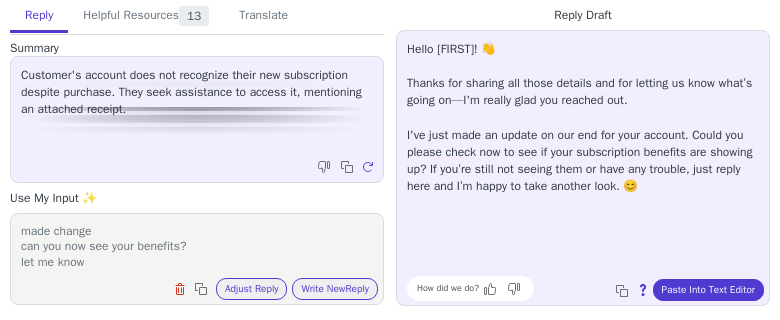 click on "Paste Into Text Editor" at bounding box center (708, 290) 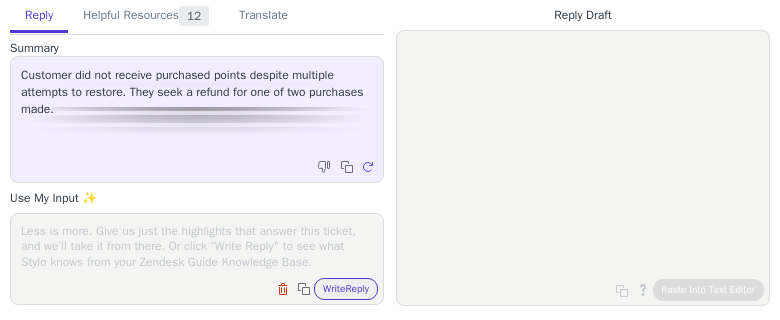 scroll, scrollTop: 0, scrollLeft: 0, axis: both 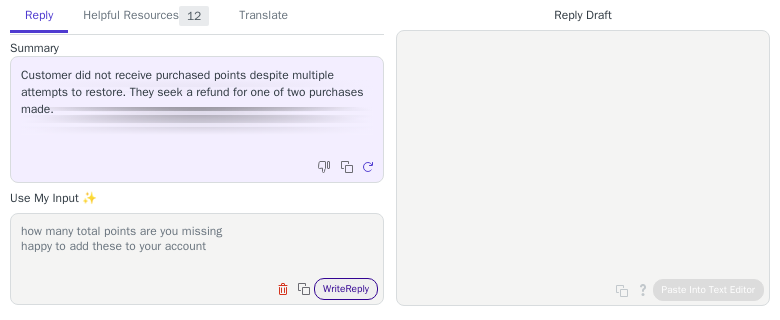 type on "how many total points are you missing
happy to add these to your account" 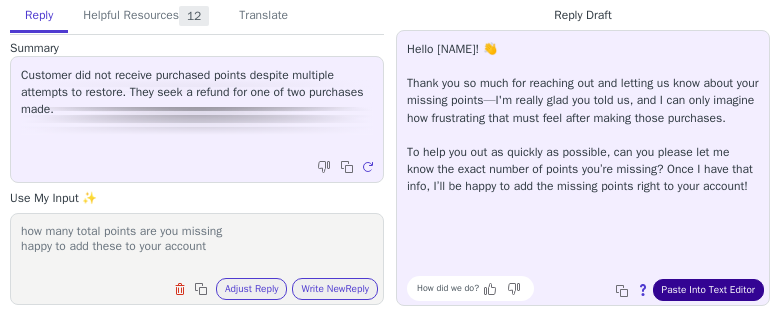 click on "Paste Into Text Editor" at bounding box center (708, 290) 